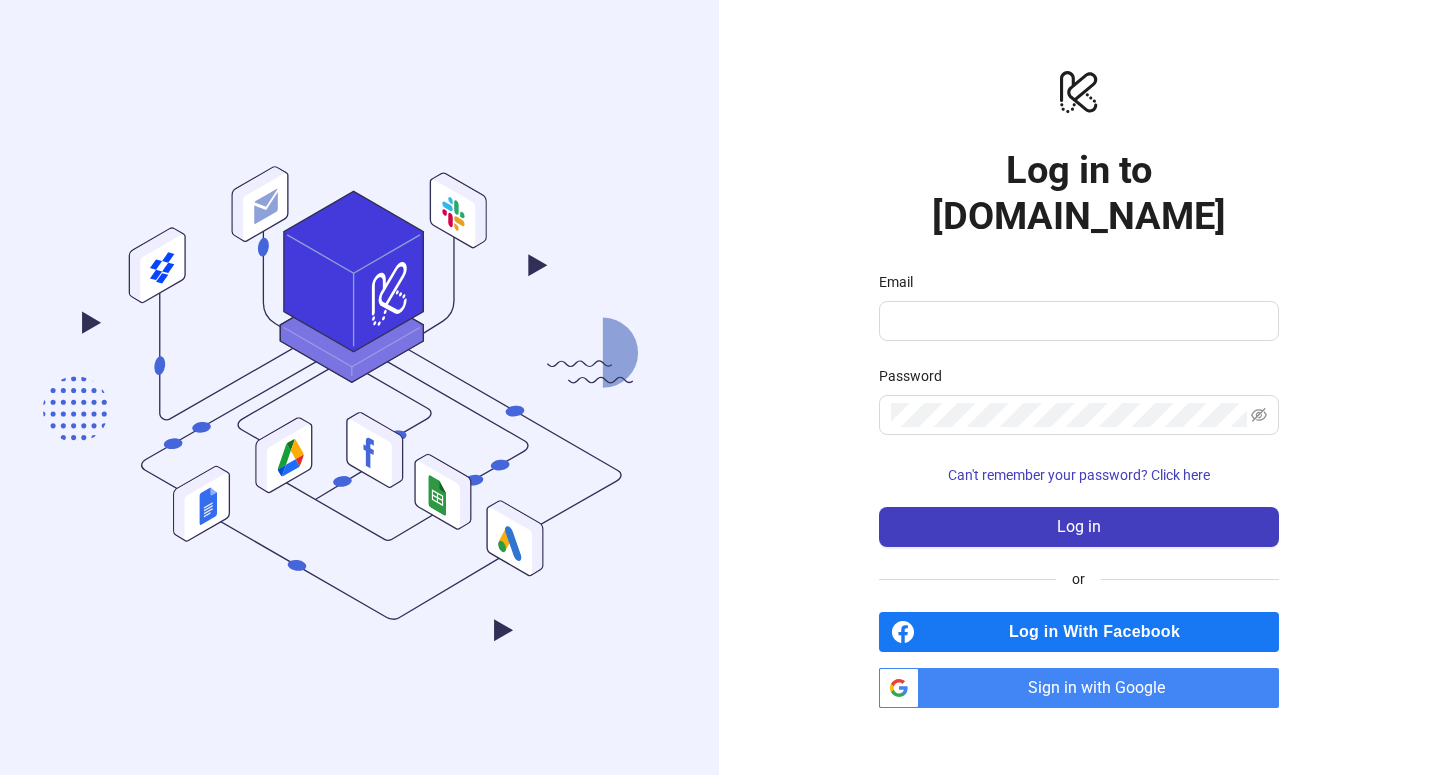scroll, scrollTop: 0, scrollLeft: 0, axis: both 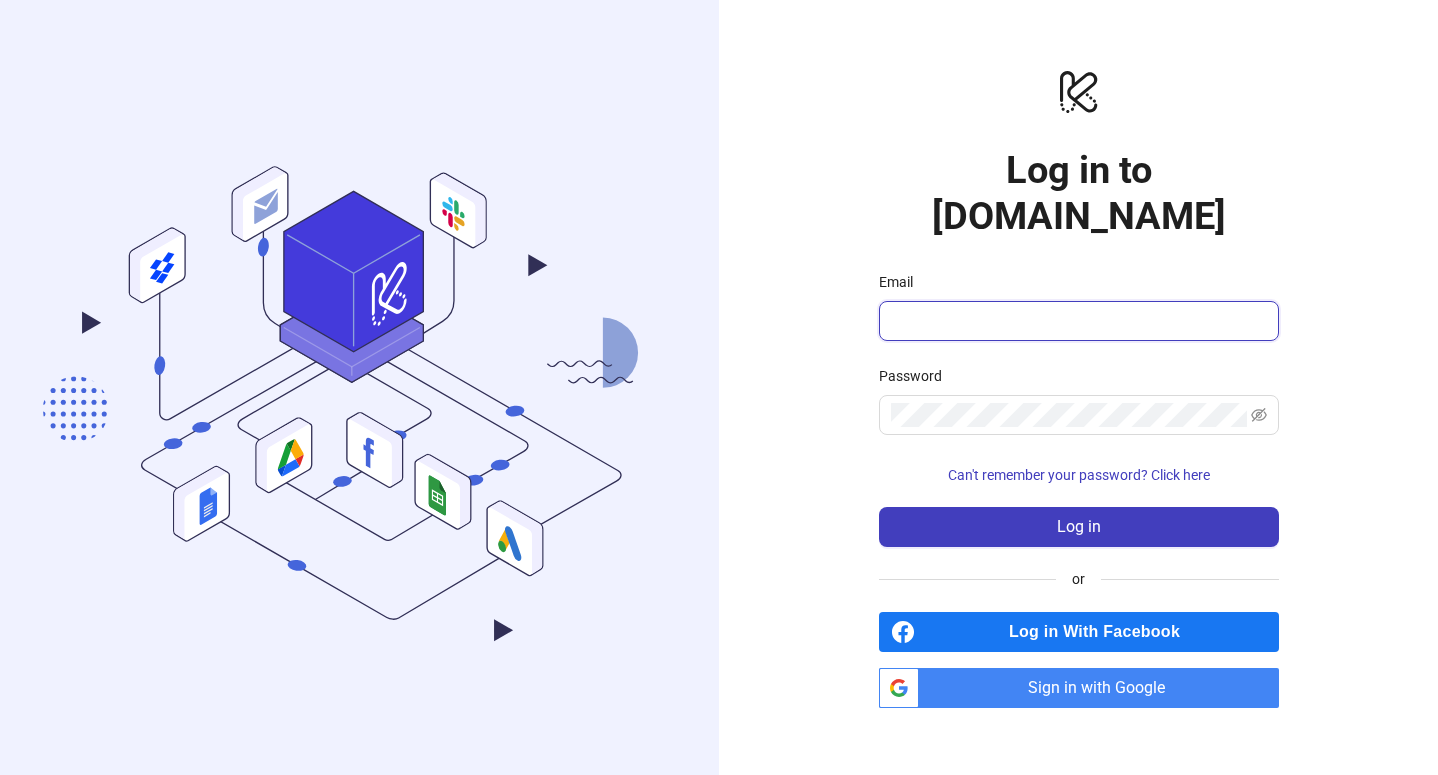click on "Email" at bounding box center (1077, 321) 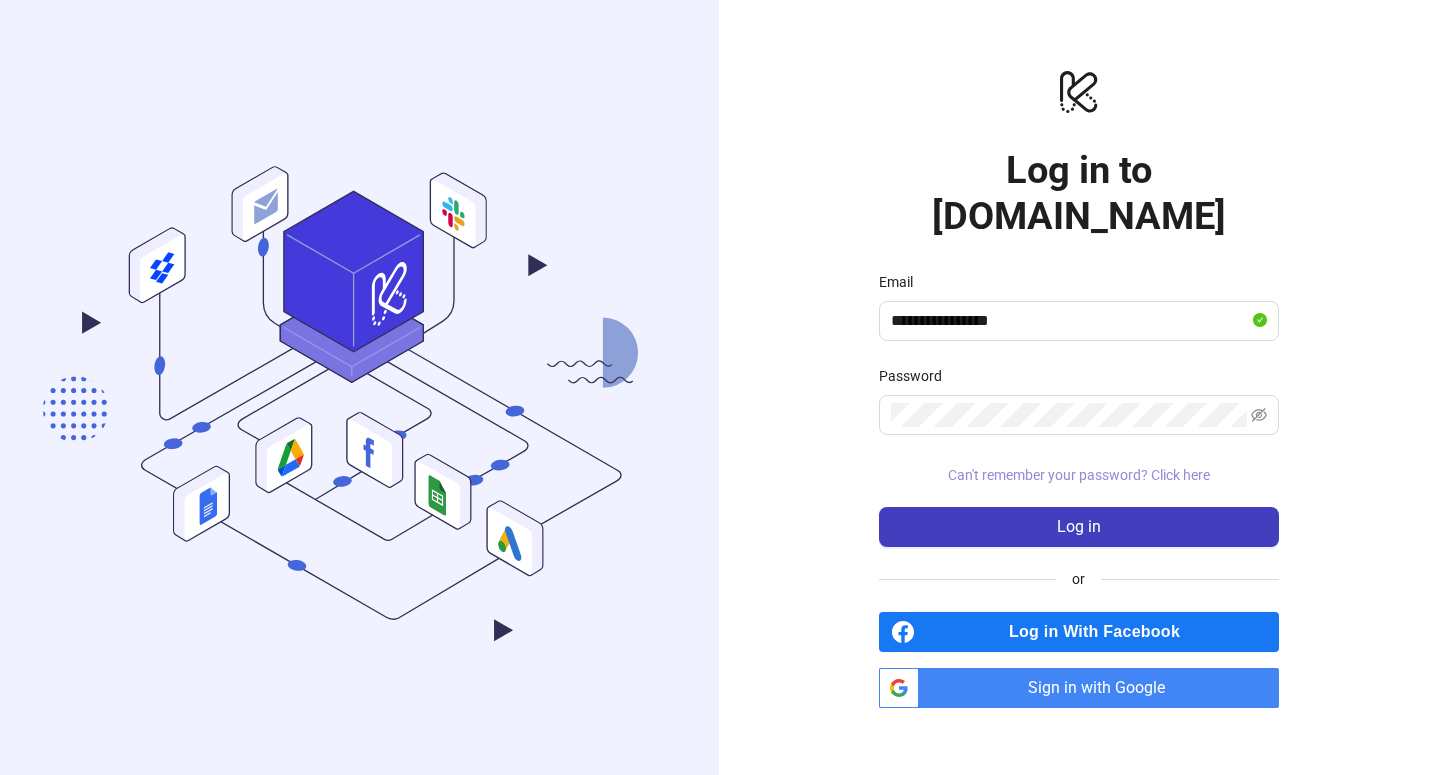 click on "Can't remember your password? Click here" at bounding box center [1079, 475] 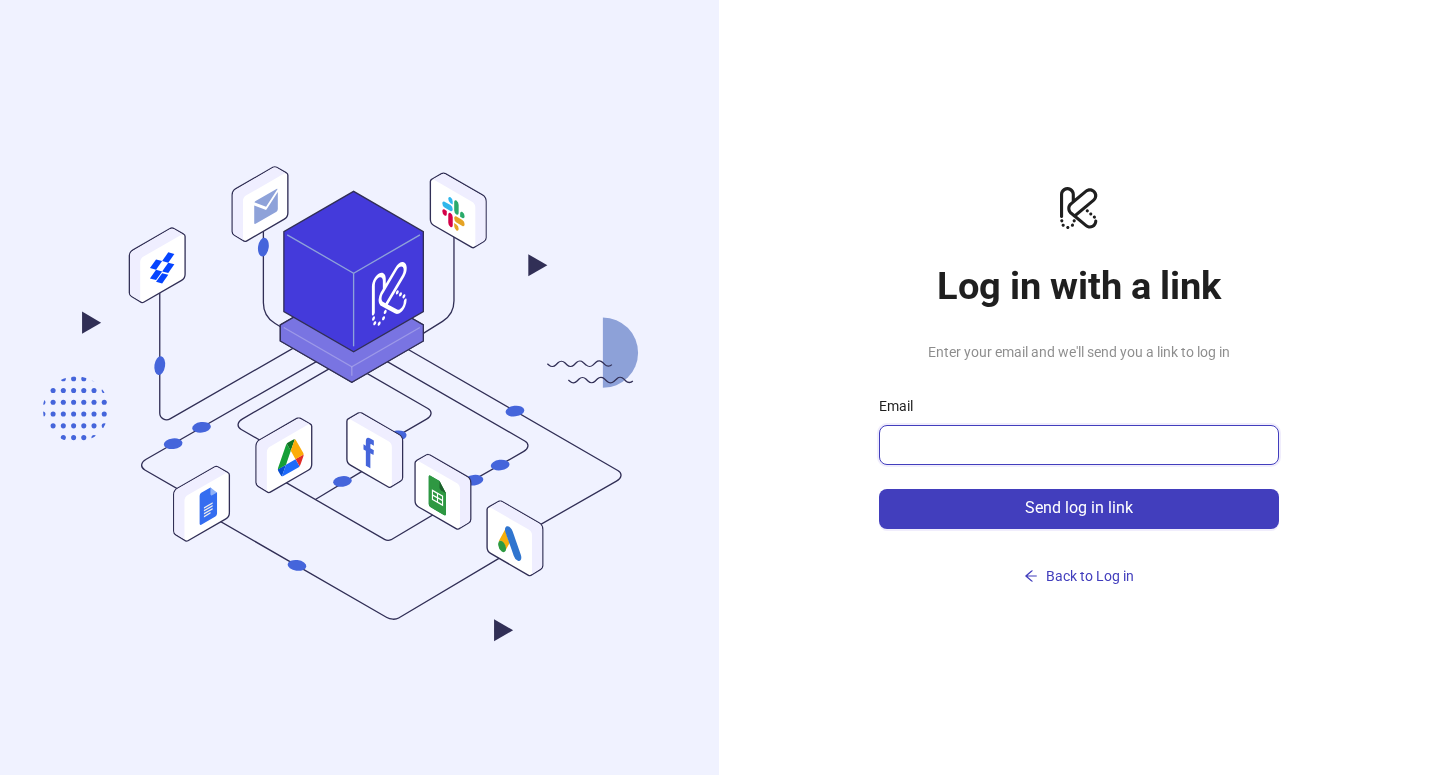 click on "Email" at bounding box center (1077, 445) 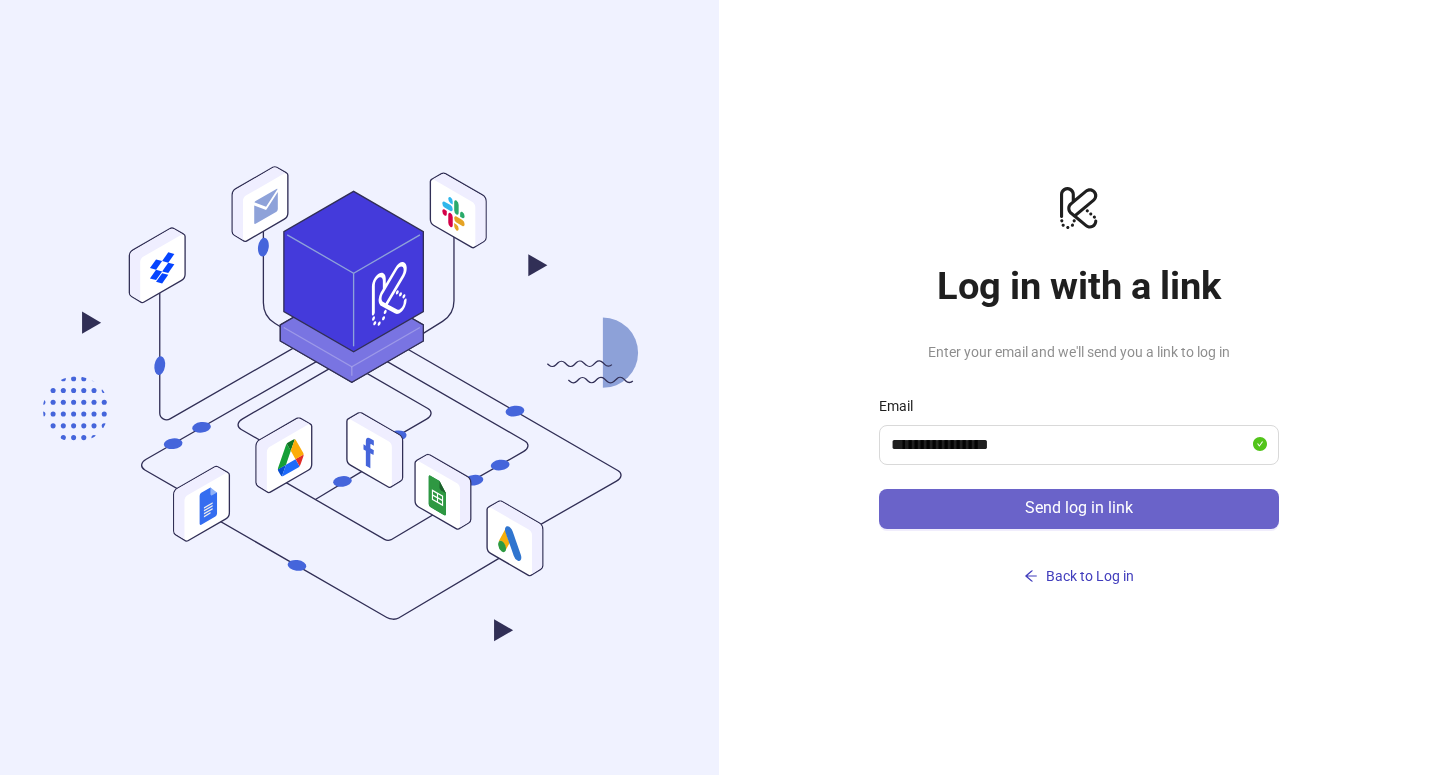 click on "Send log in link" at bounding box center (1079, 509) 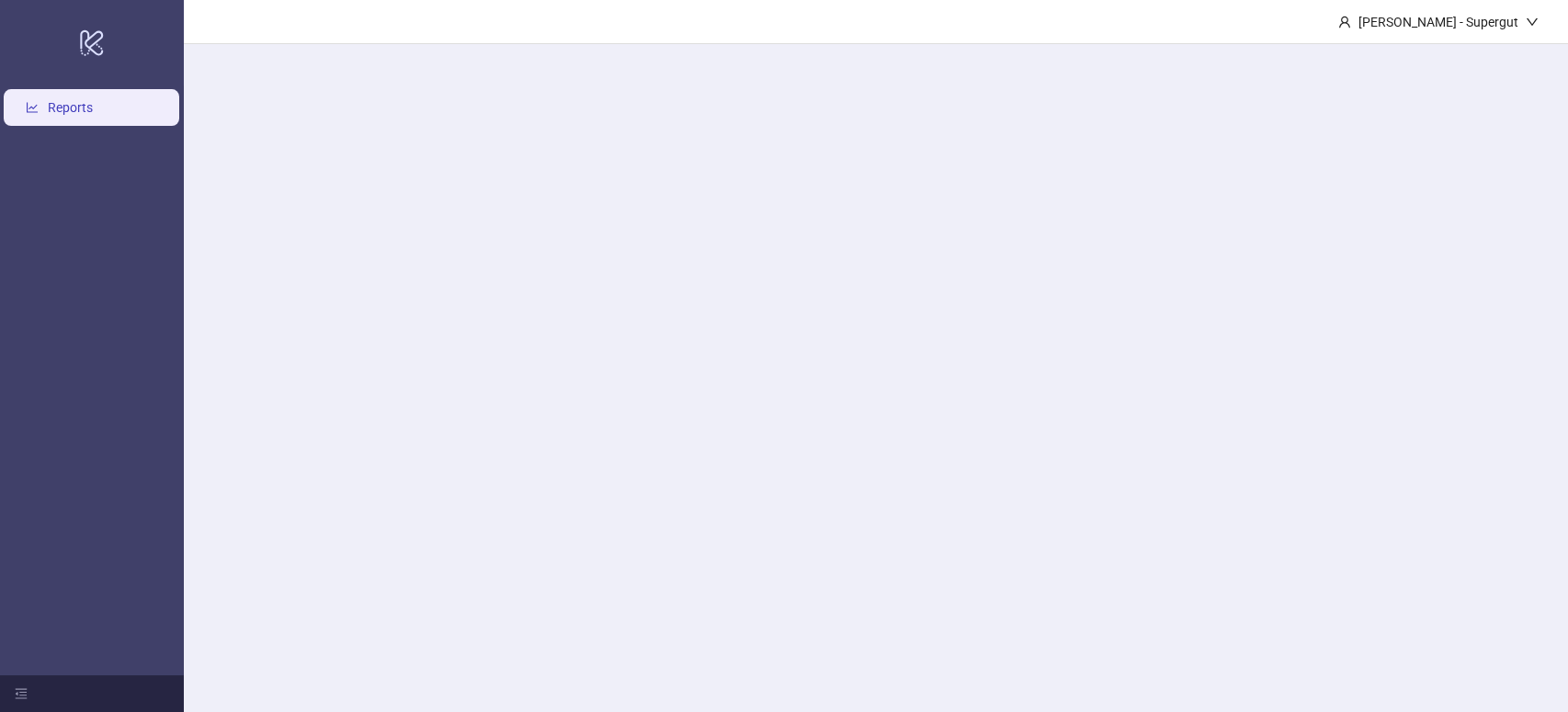 scroll, scrollTop: 0, scrollLeft: 0, axis: both 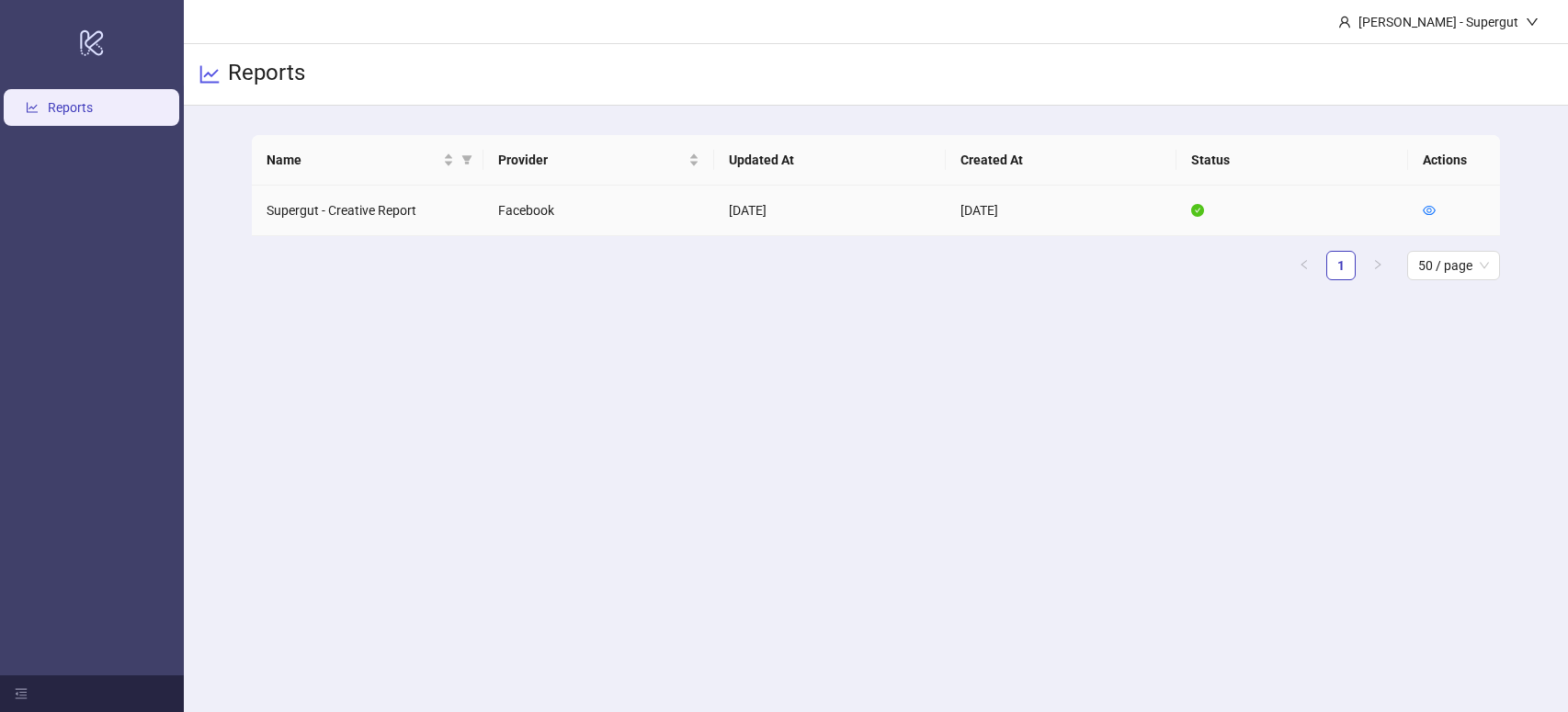 click on "Supergut - Creative Report" at bounding box center (368, 210) 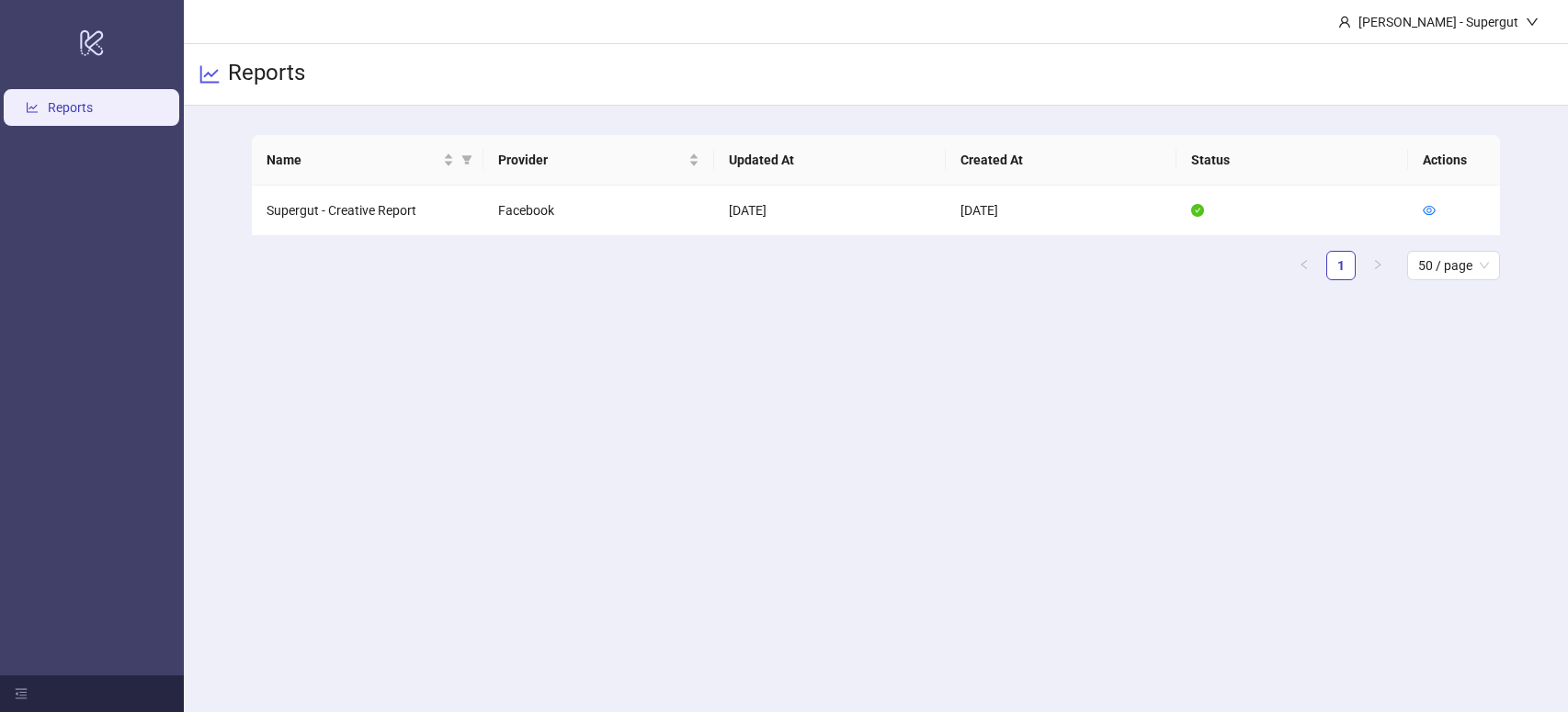 click on "Reports" at bounding box center [70, 107] 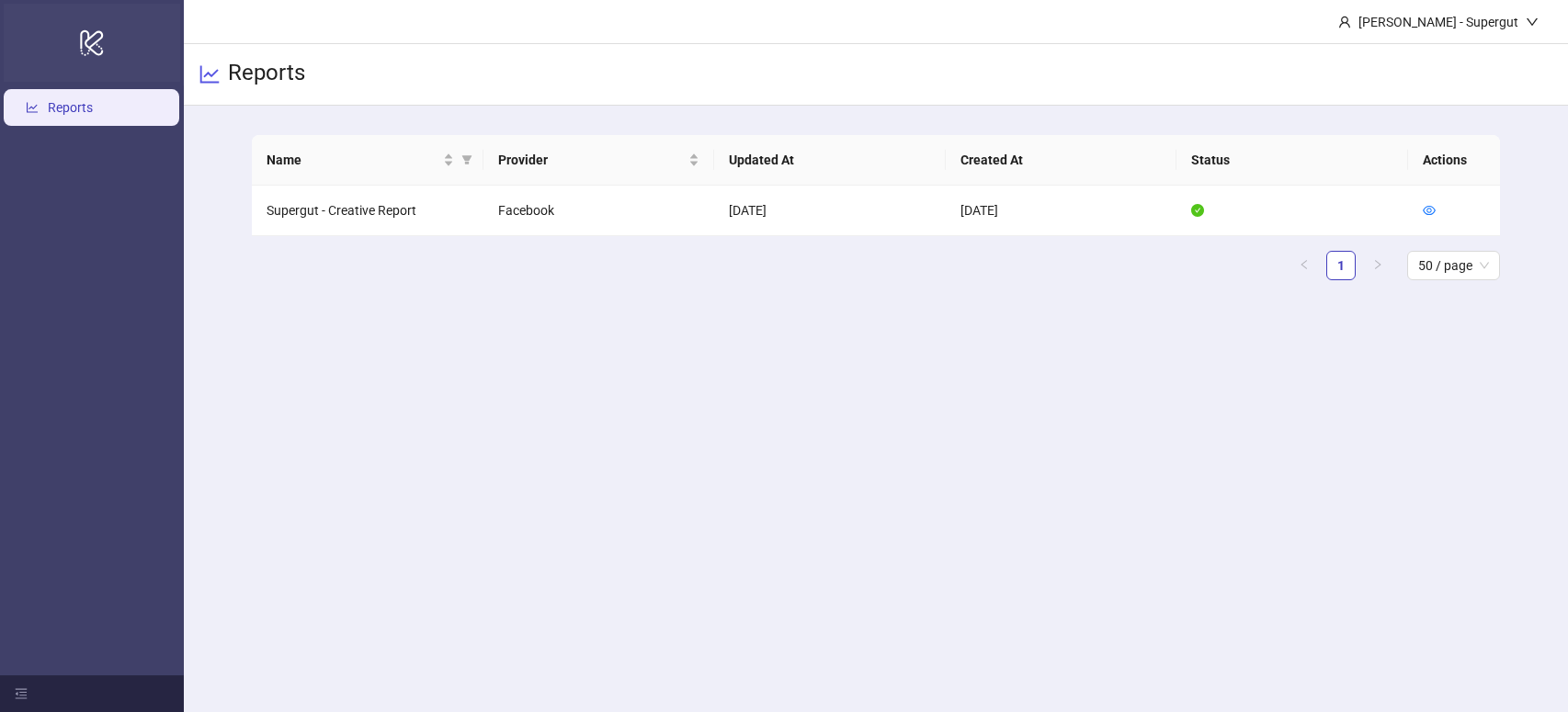 click on "logo/logo-mobile" 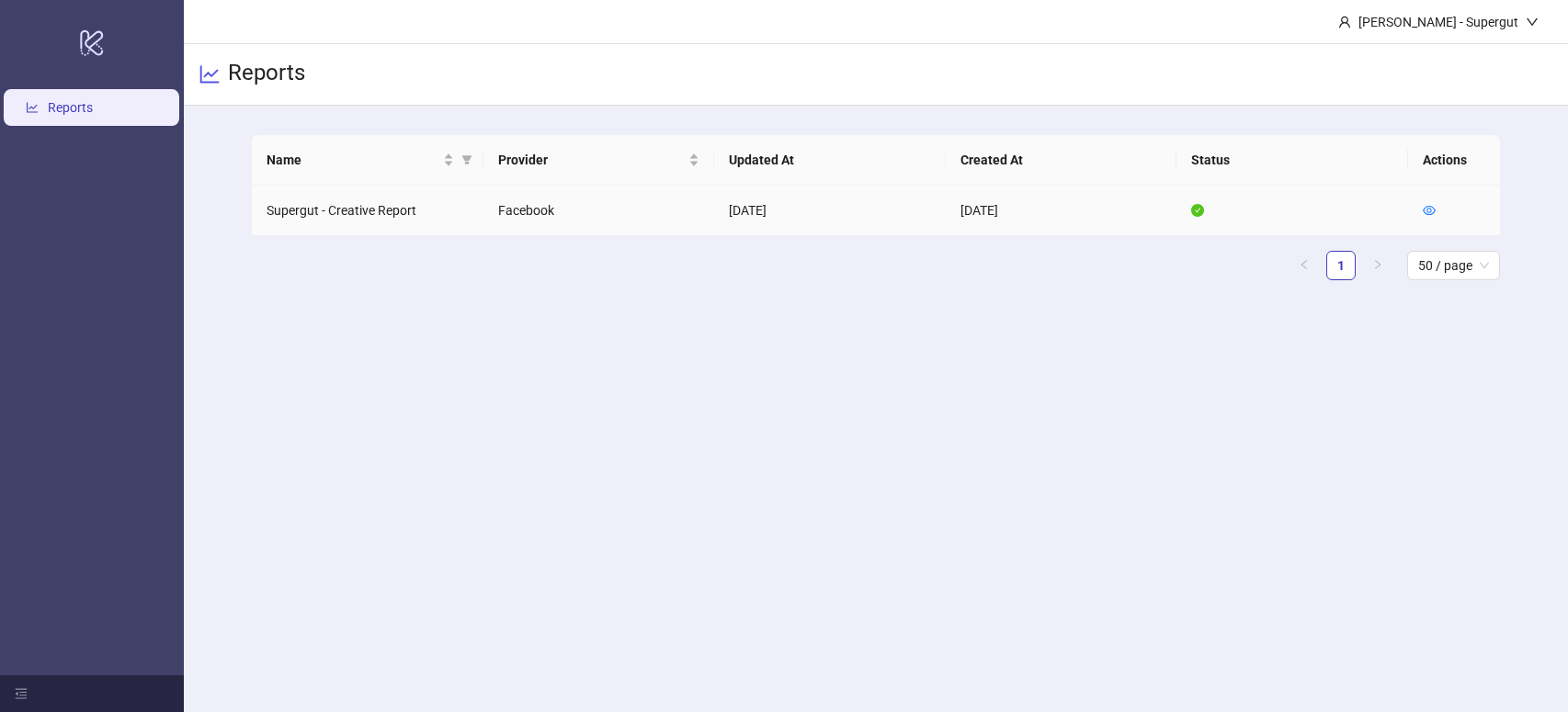 click on "Facebook" at bounding box center (599, 210) 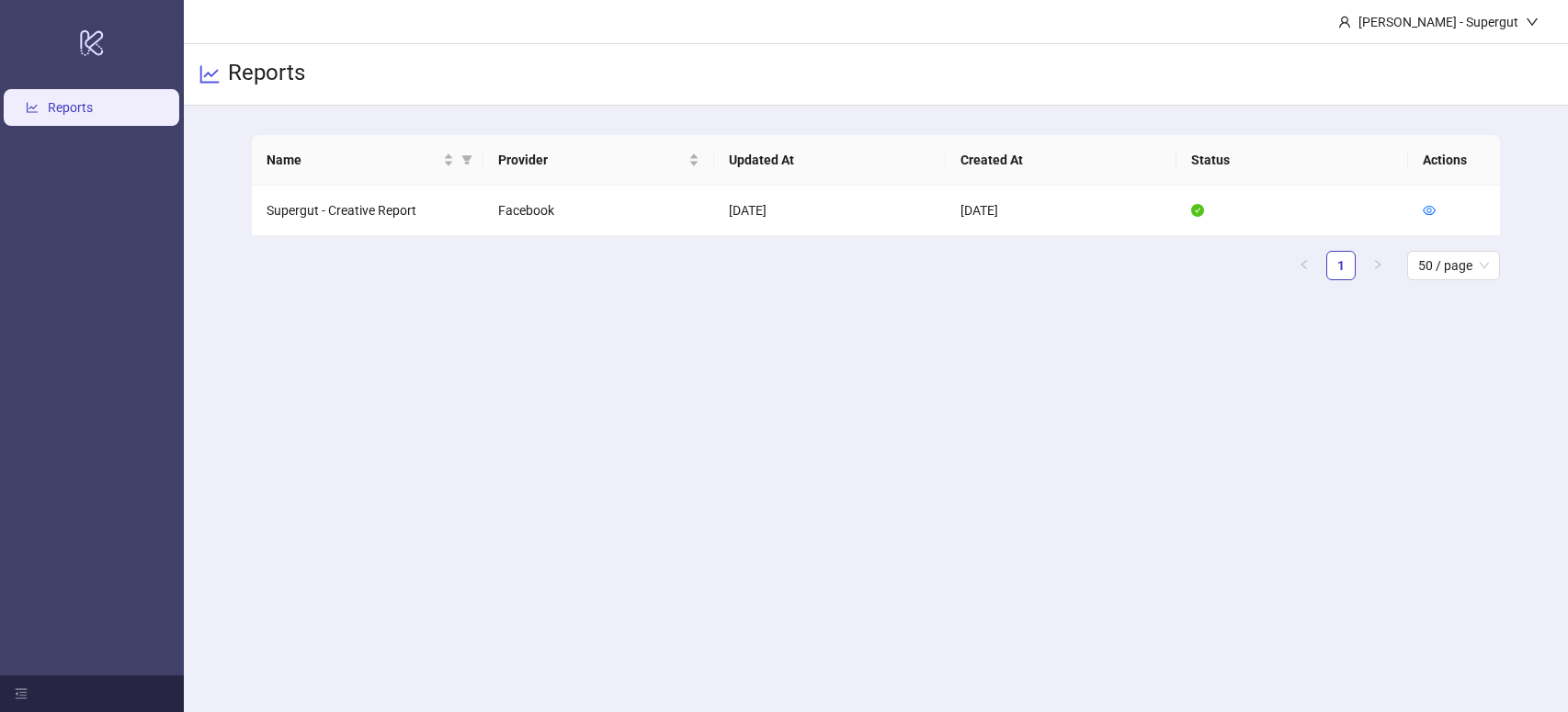 click on "Reports" at bounding box center [267, 74] 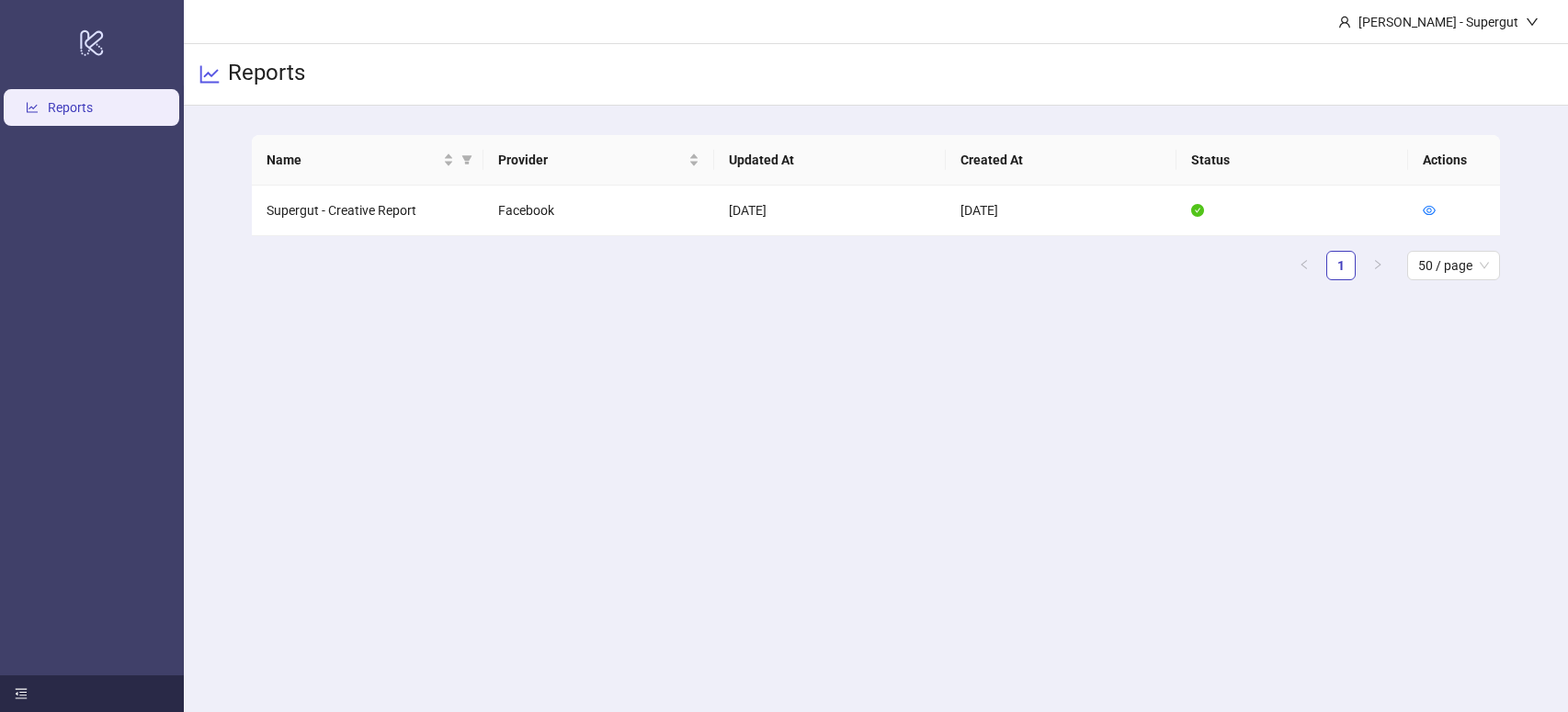 click at bounding box center (92, 694) 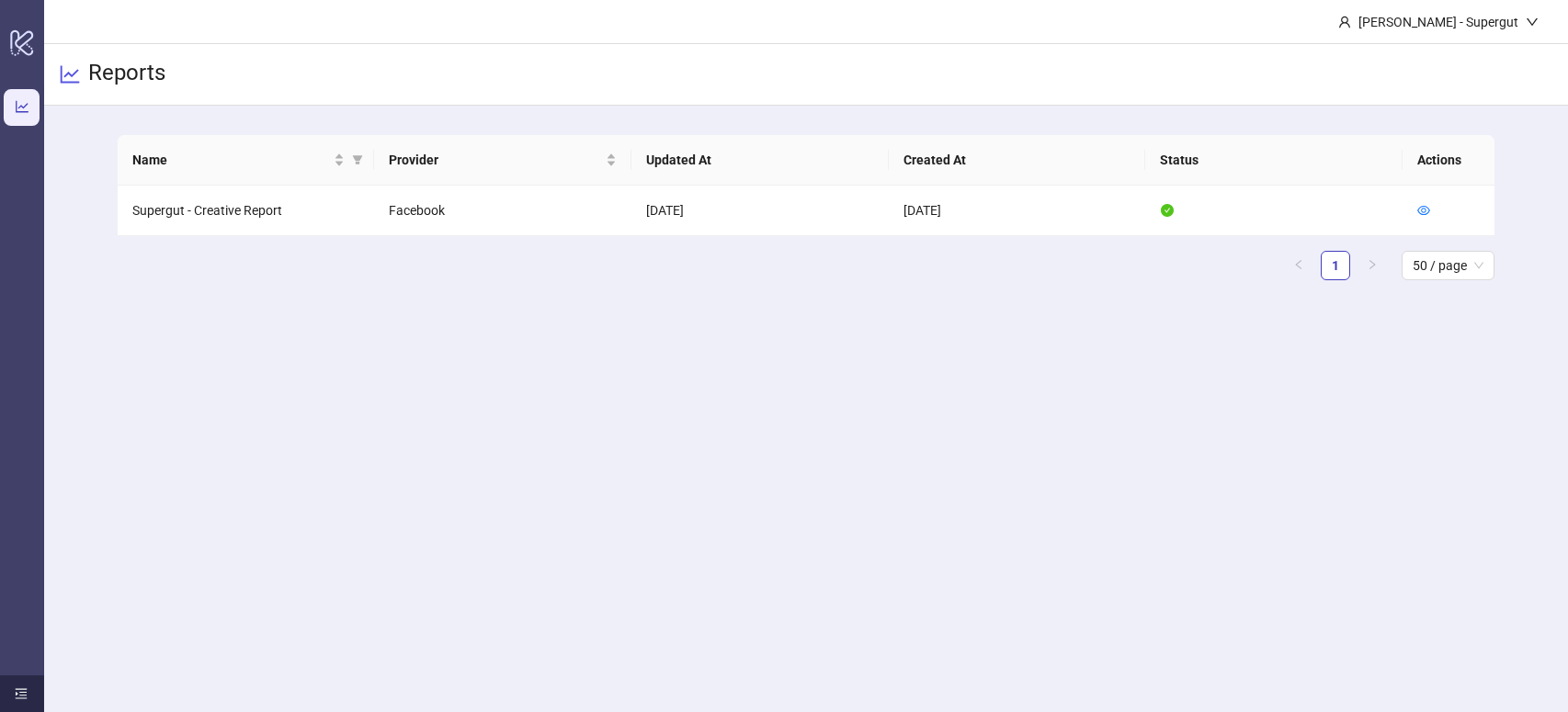 click at bounding box center [22, 694] 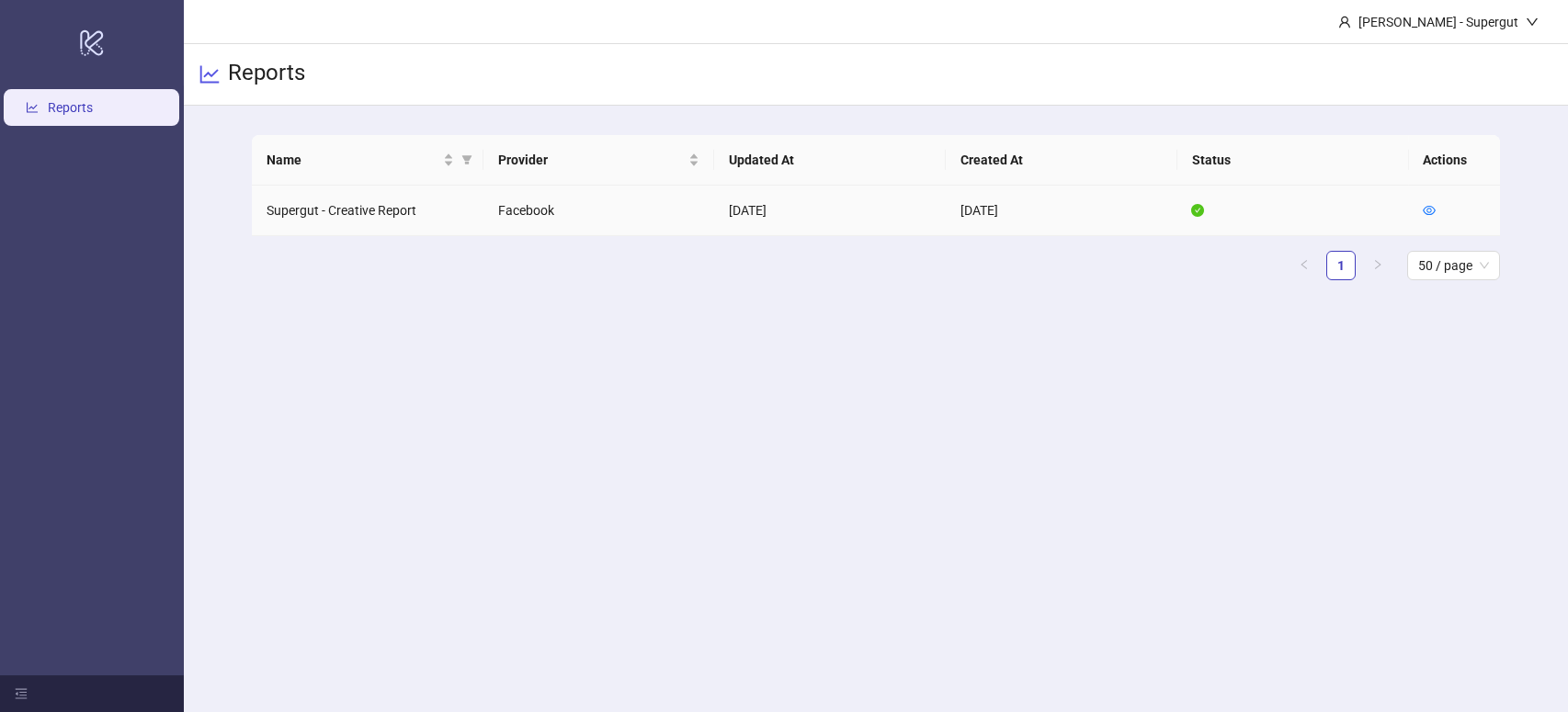 click on "Supergut - Creative Report" at bounding box center [368, 210] 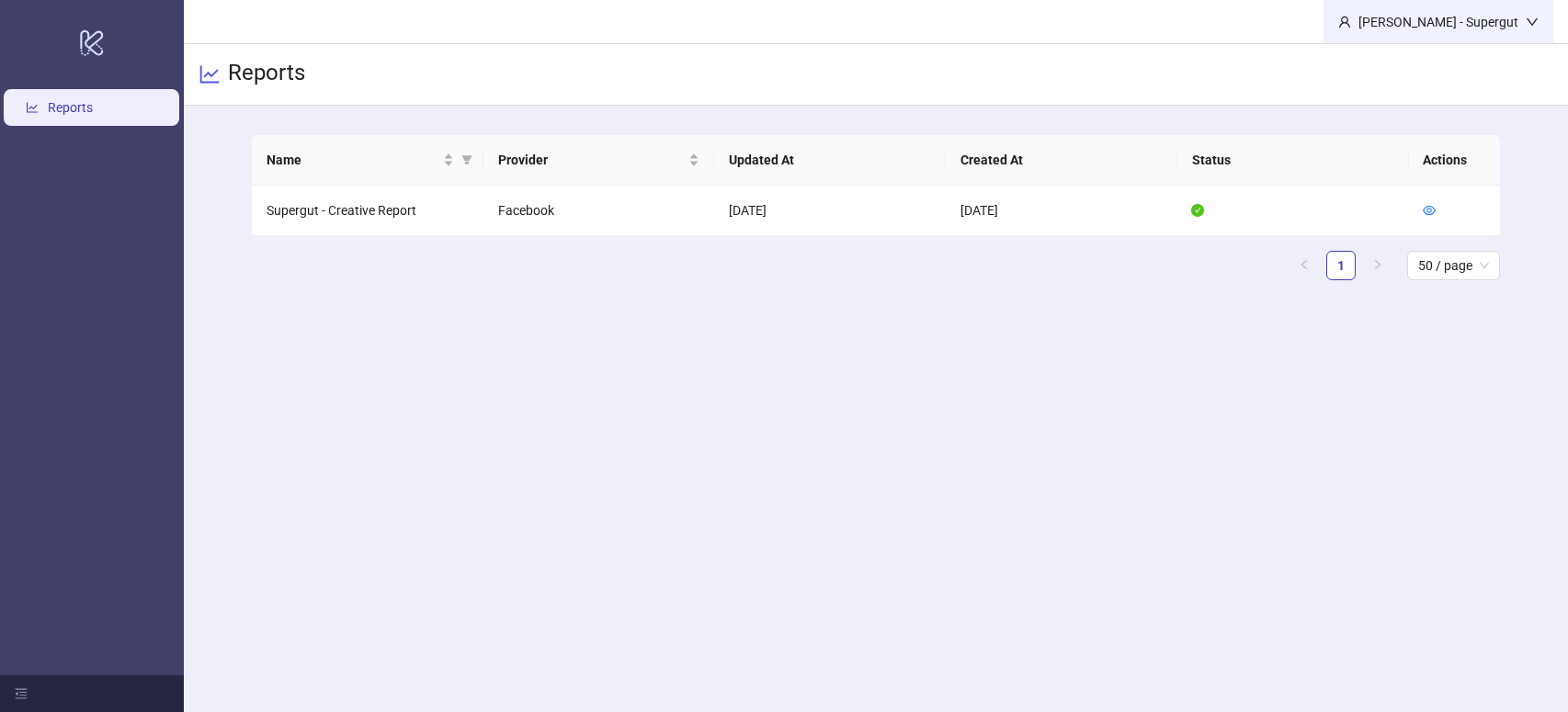 click on "[PERSON_NAME] - Supergut" at bounding box center (1438, 22) 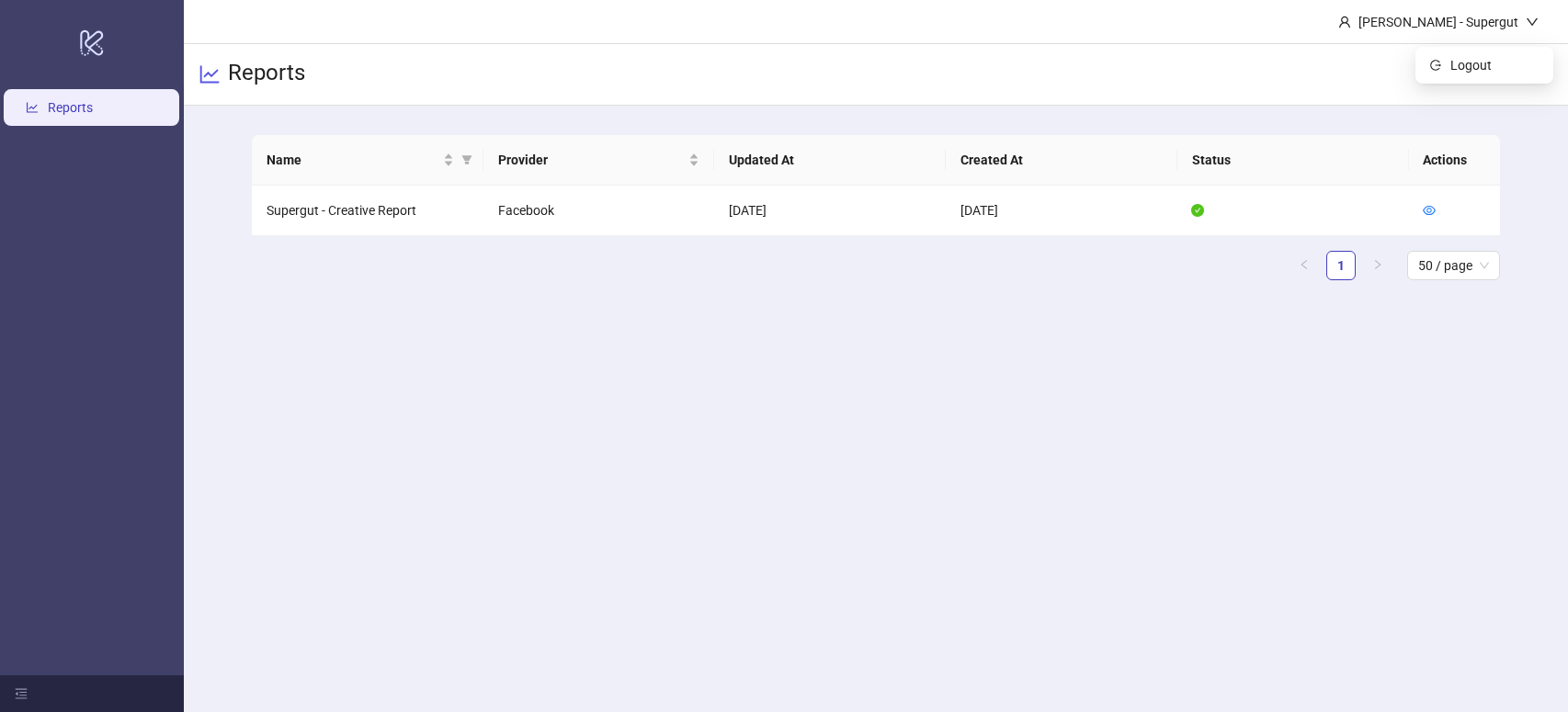 click on "Reports" at bounding box center [876, 74] 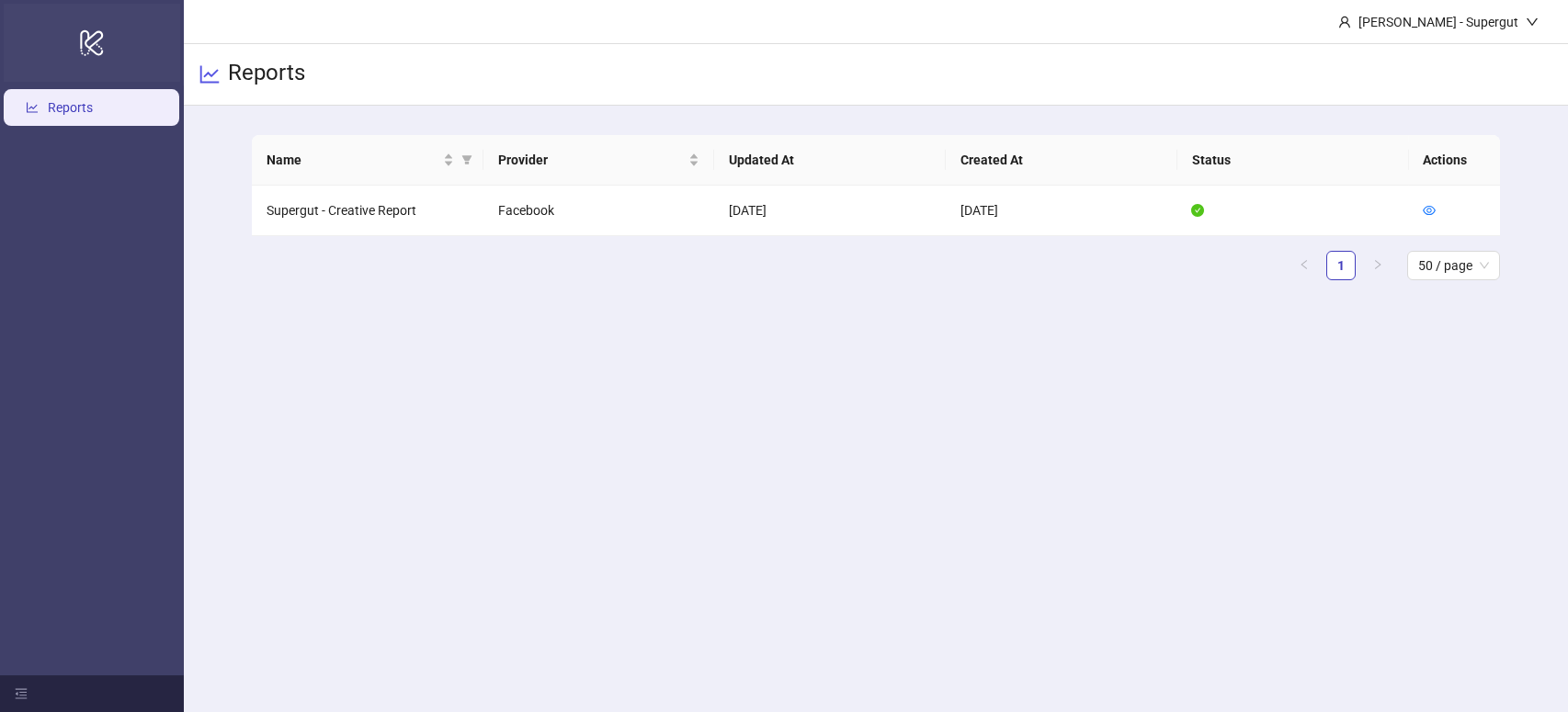 click on "logo/logo-mobile" 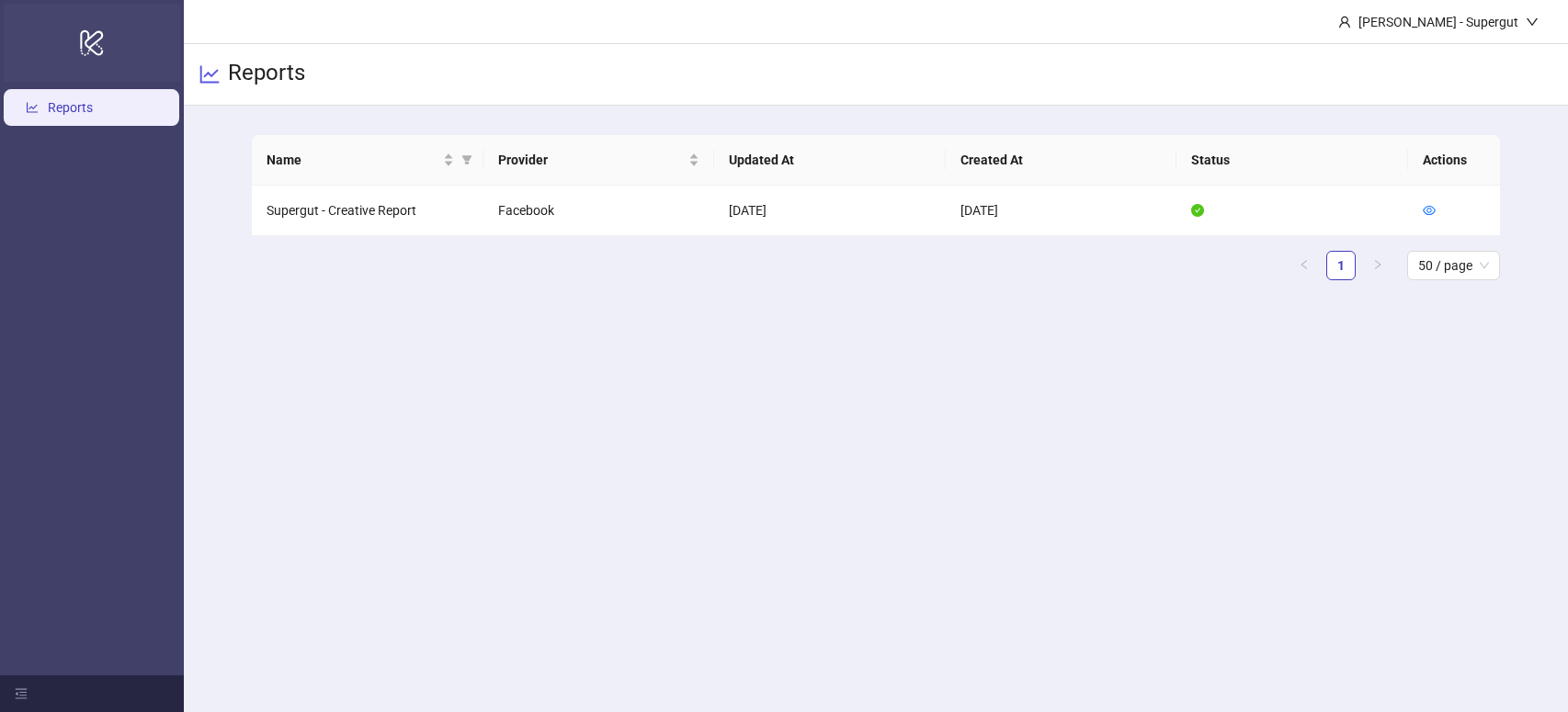 click on "logo/logo-mobile" 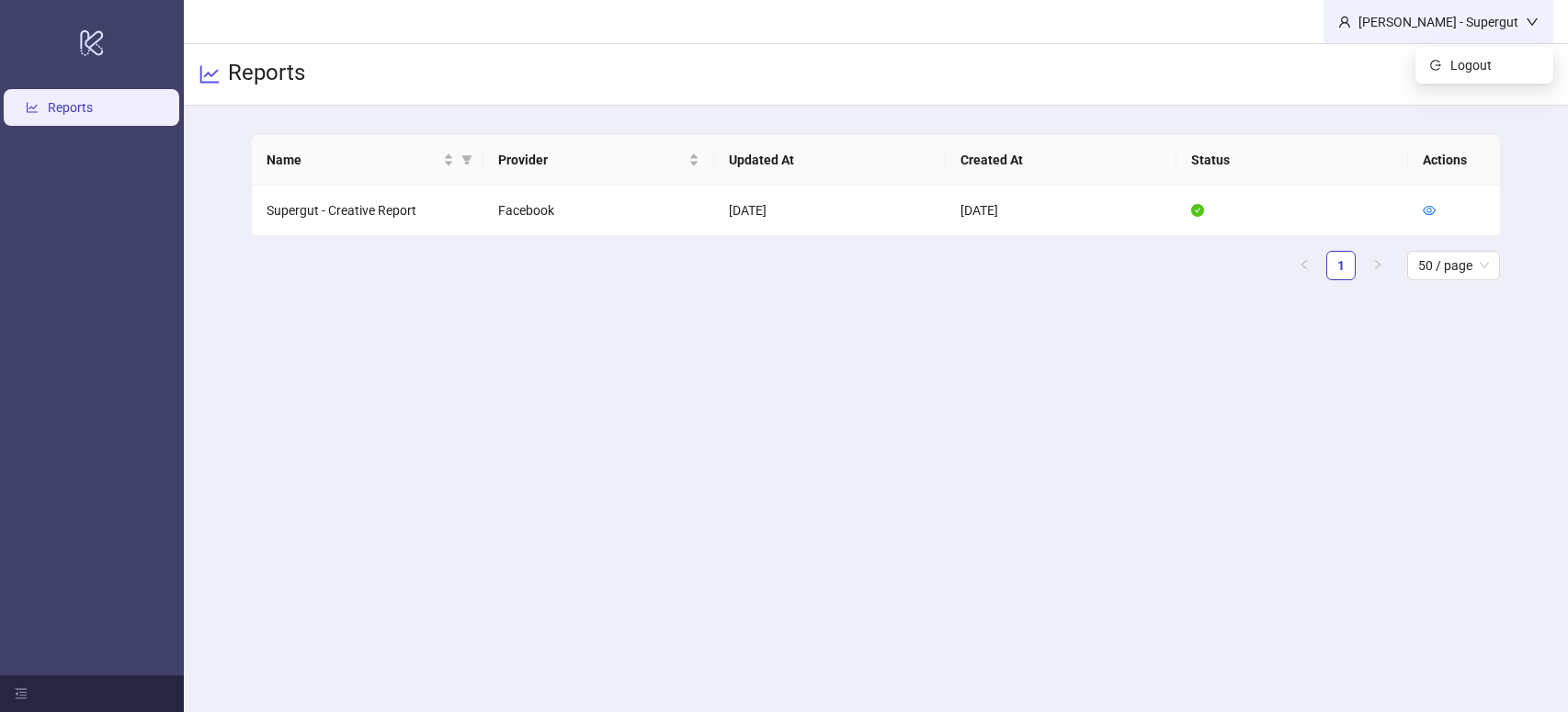 click on "[PERSON_NAME] - Supergut" at bounding box center [1438, 22] 